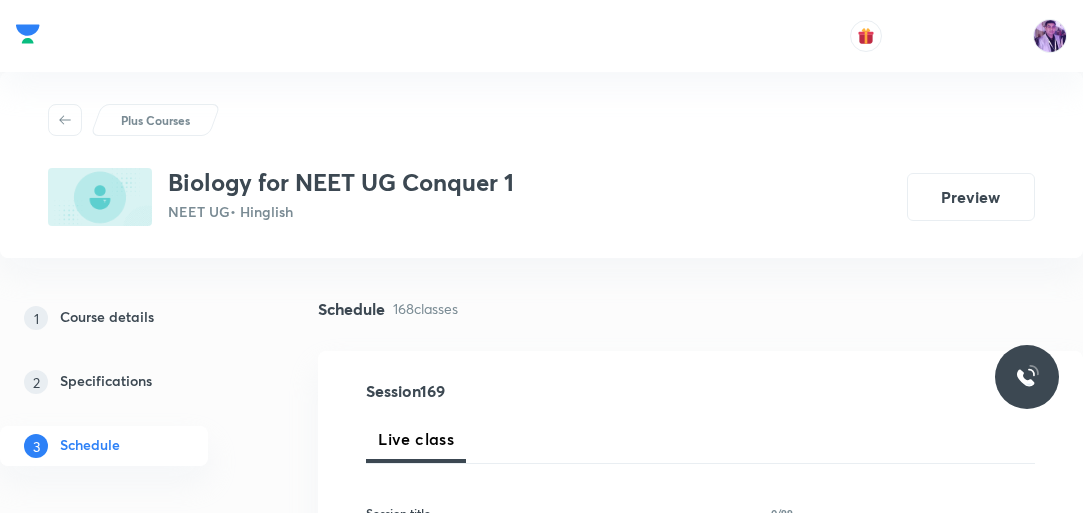 scroll, scrollTop: 0, scrollLeft: 0, axis: both 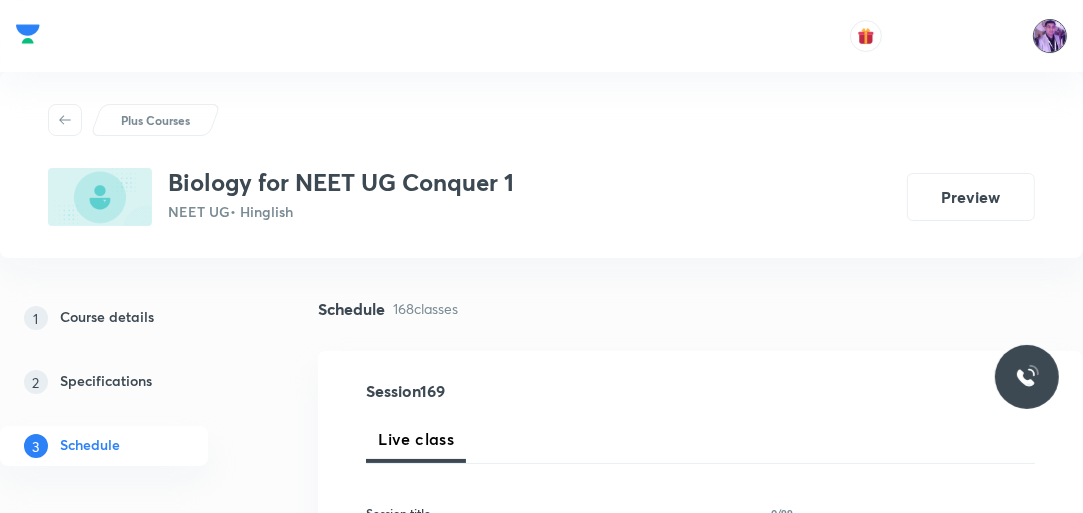 click at bounding box center [1050, 36] 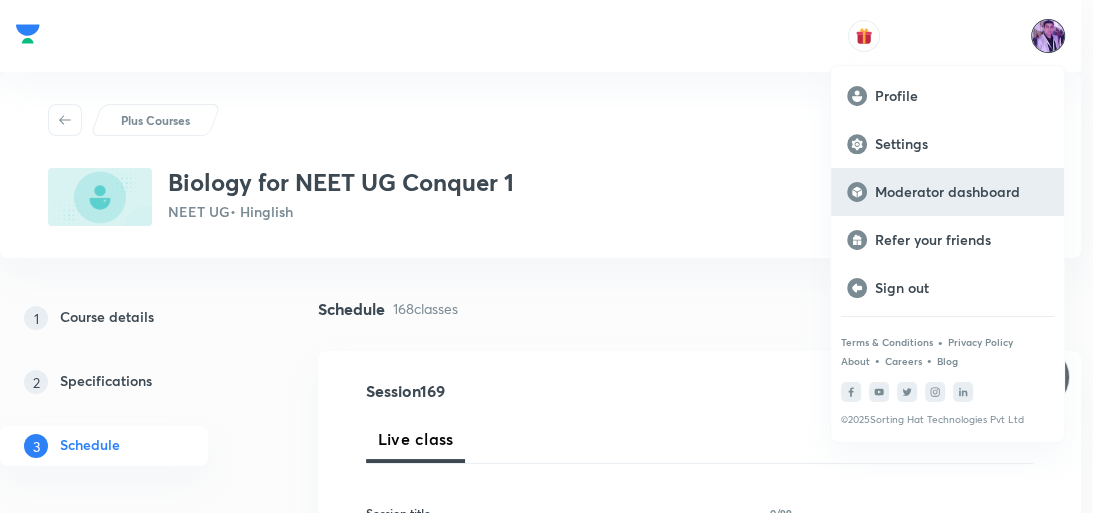 click on "Moderator dashboard" at bounding box center [961, 192] 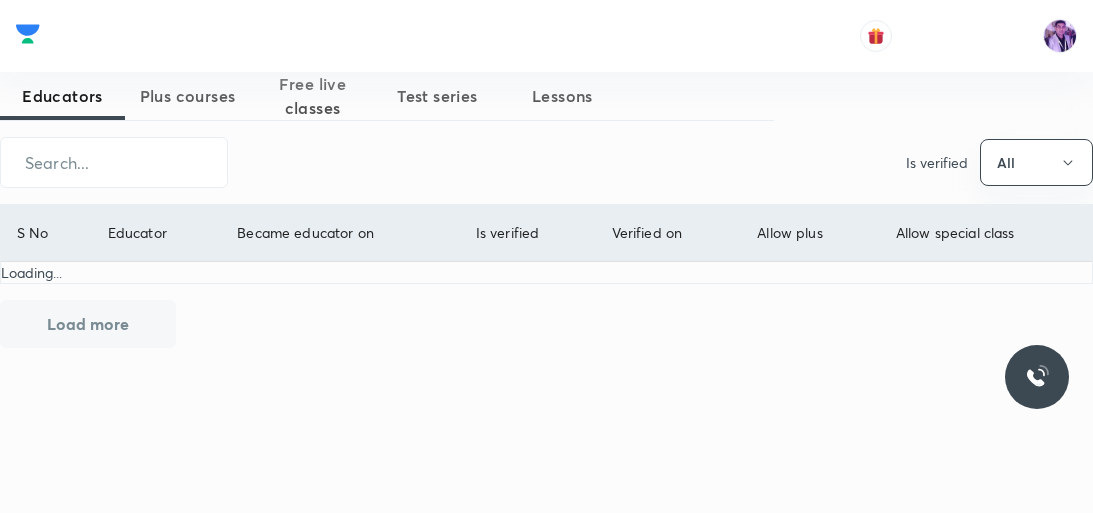 scroll, scrollTop: 0, scrollLeft: 0, axis: both 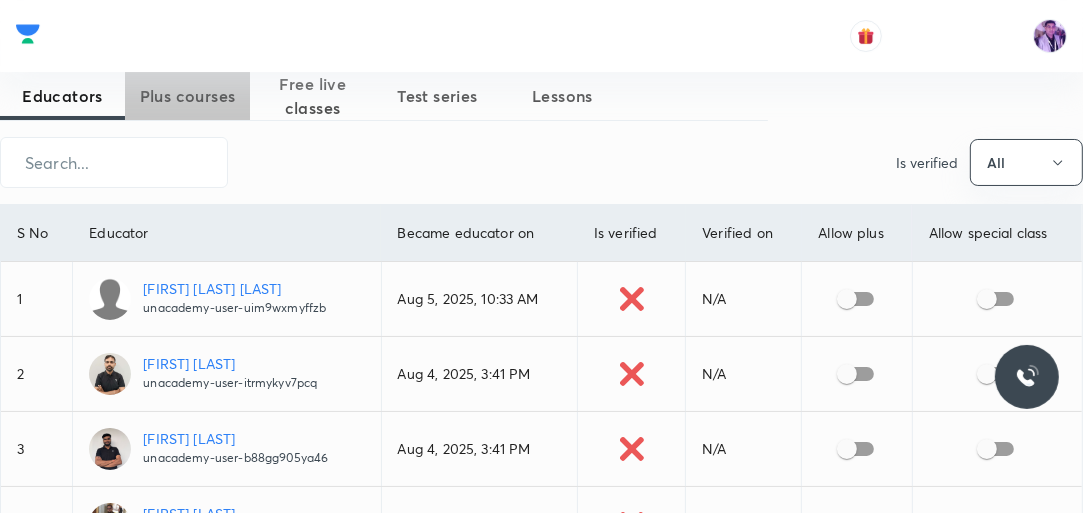 click on "Plus courses" at bounding box center (187, 96) 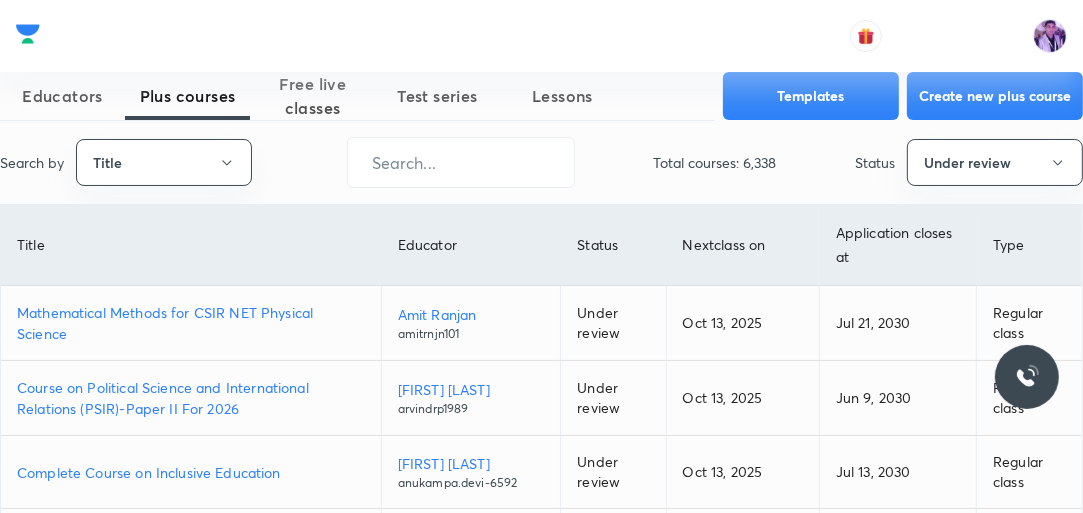 click on "Mathematical Methods for CSIR NET Physical Science" at bounding box center (191, 323) 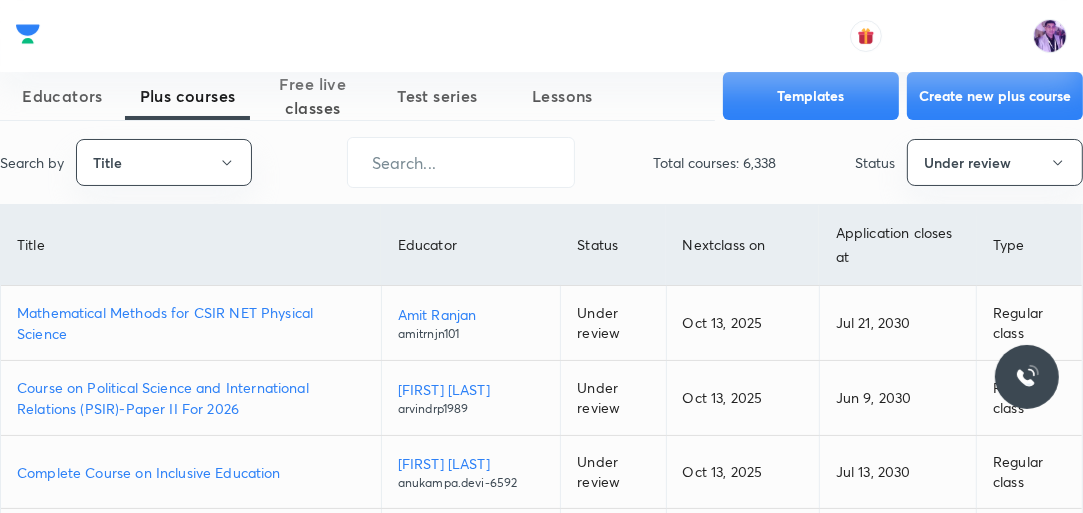 click on "Mathematical Methods for CSIR NET Physical Science" at bounding box center [191, 323] 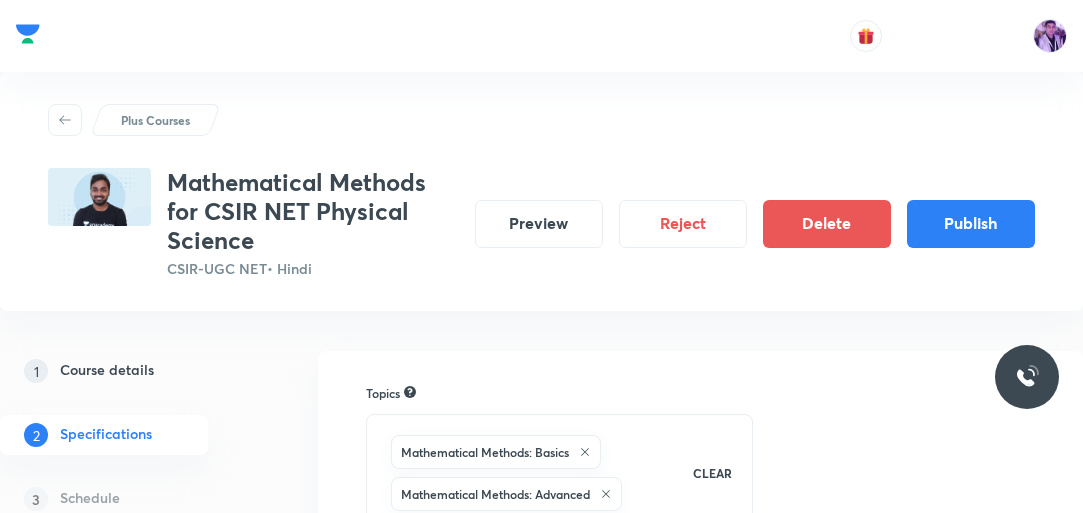 scroll, scrollTop: 0, scrollLeft: 0, axis: both 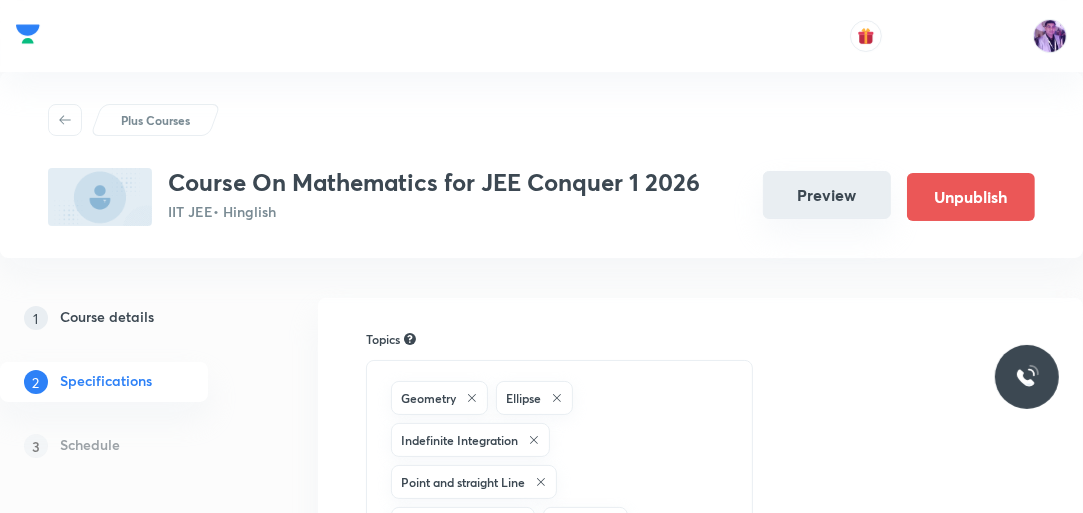 click on "Preview" at bounding box center (827, 195) 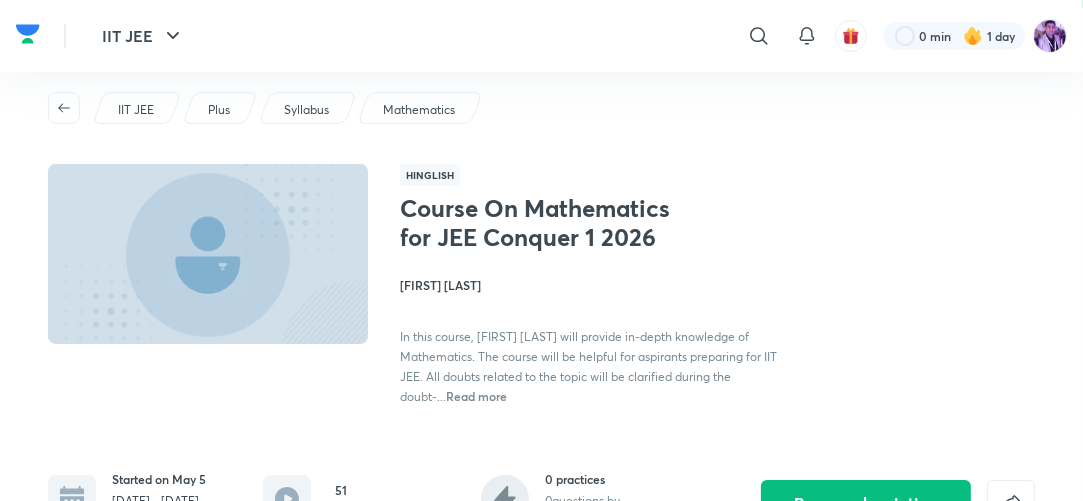 scroll, scrollTop: 400, scrollLeft: 0, axis: vertical 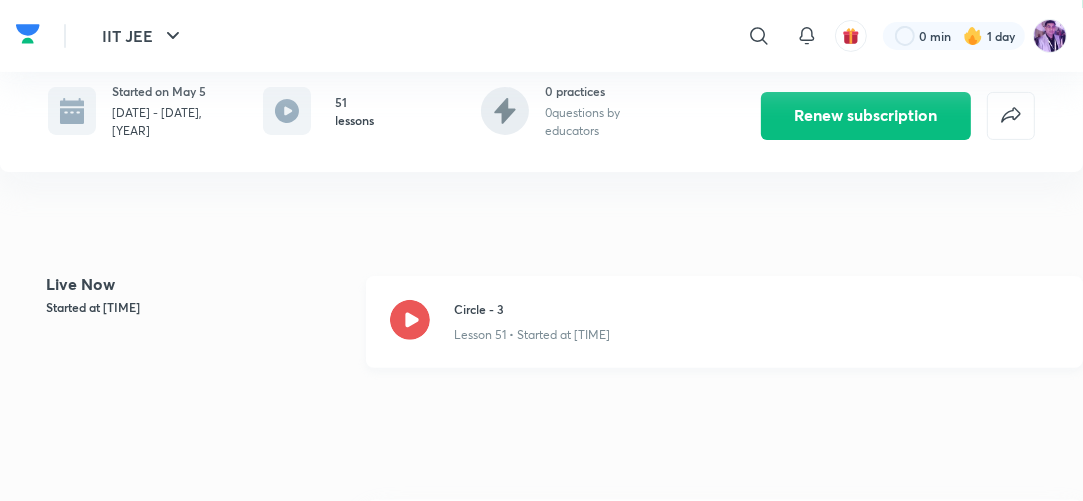 click on "Circle - 3 Lesson 51  •  Started at 7:37 AM" at bounding box center [724, 322] 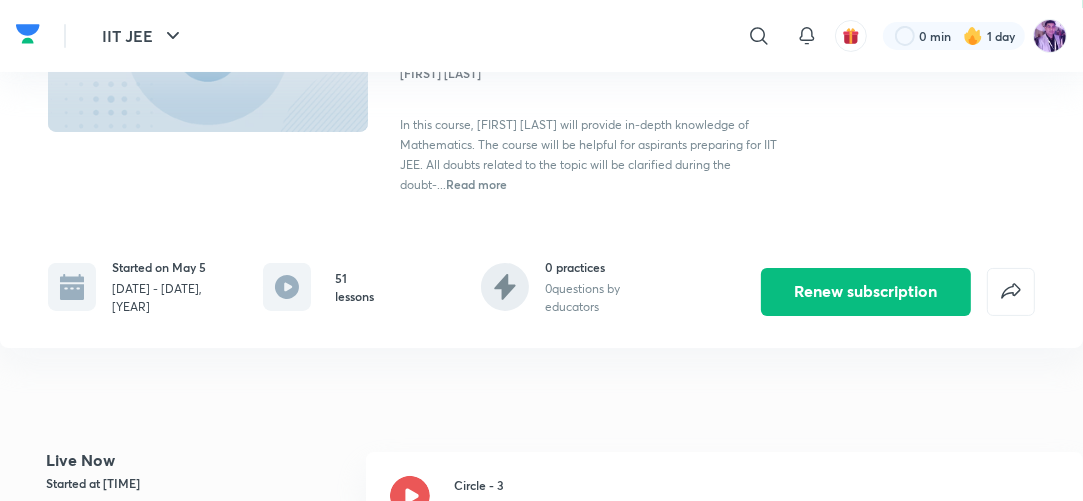 scroll, scrollTop: 160, scrollLeft: 0, axis: vertical 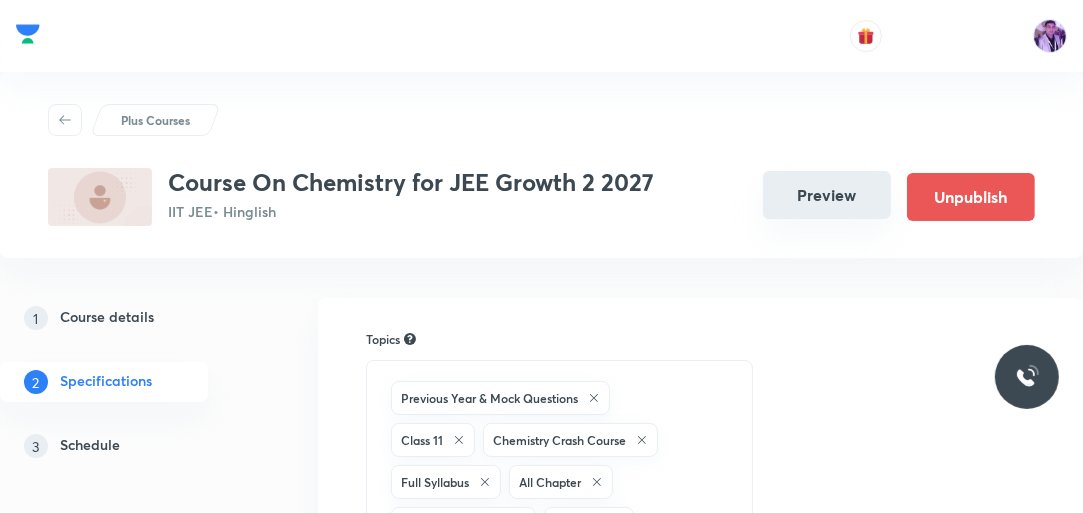 click on "Preview" at bounding box center (827, 195) 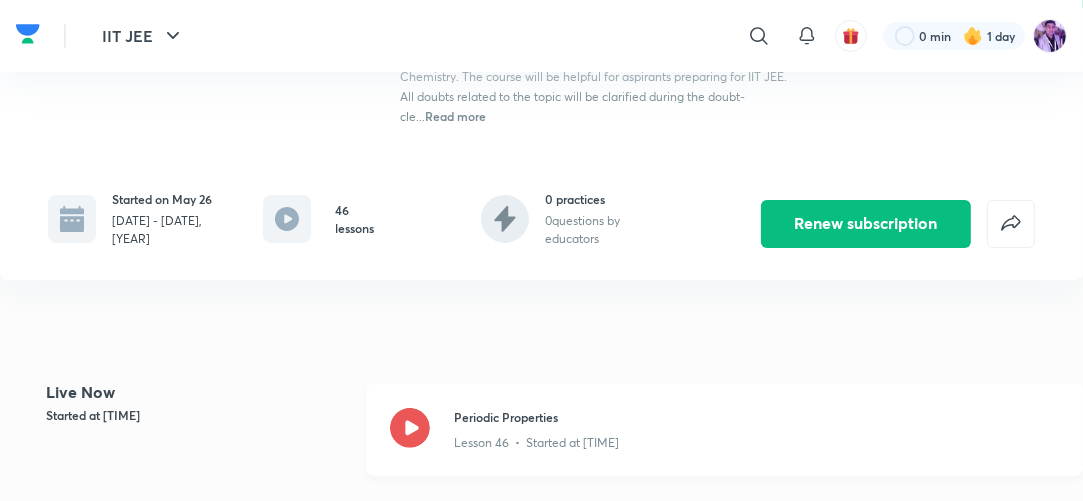 scroll, scrollTop: 320, scrollLeft: 0, axis: vertical 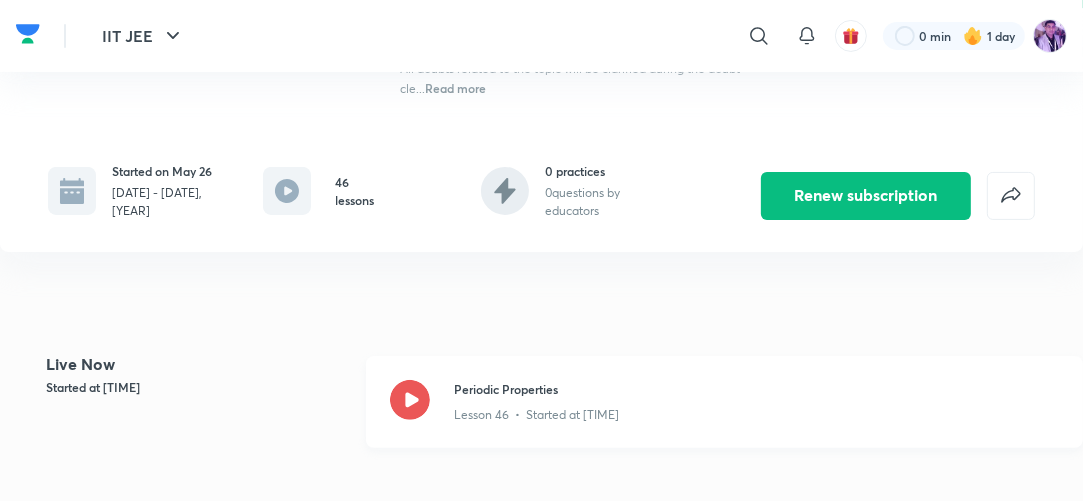 click 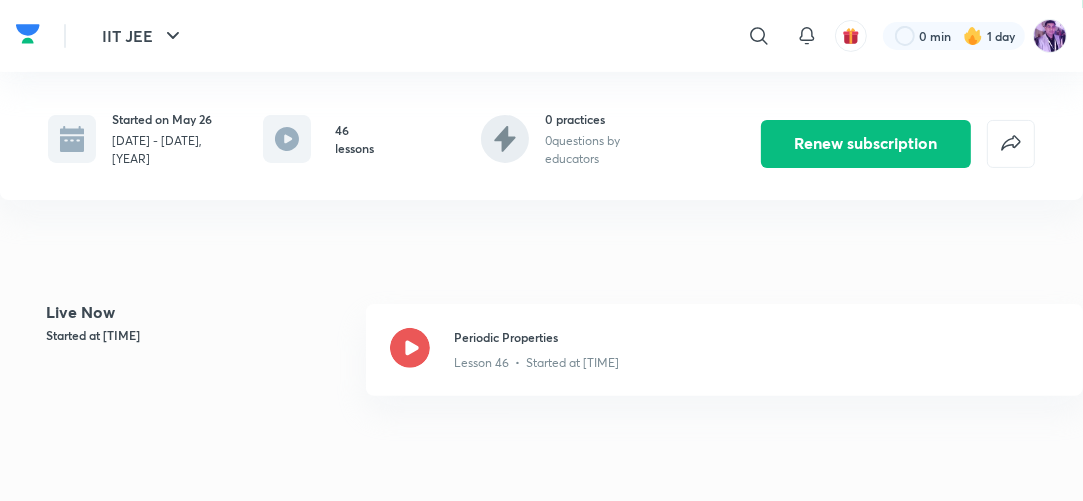 scroll, scrollTop: 400, scrollLeft: 0, axis: vertical 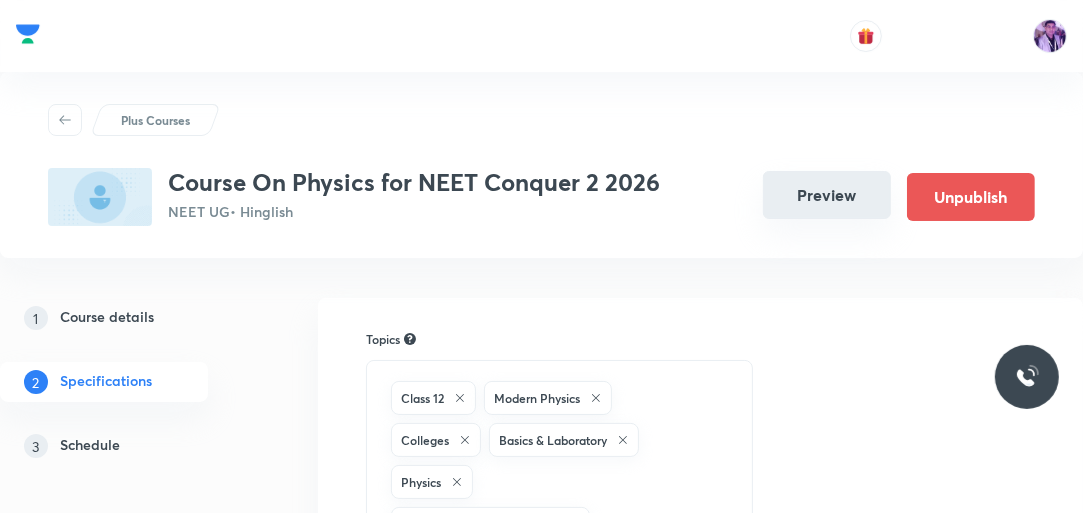click on "Preview" at bounding box center [827, 195] 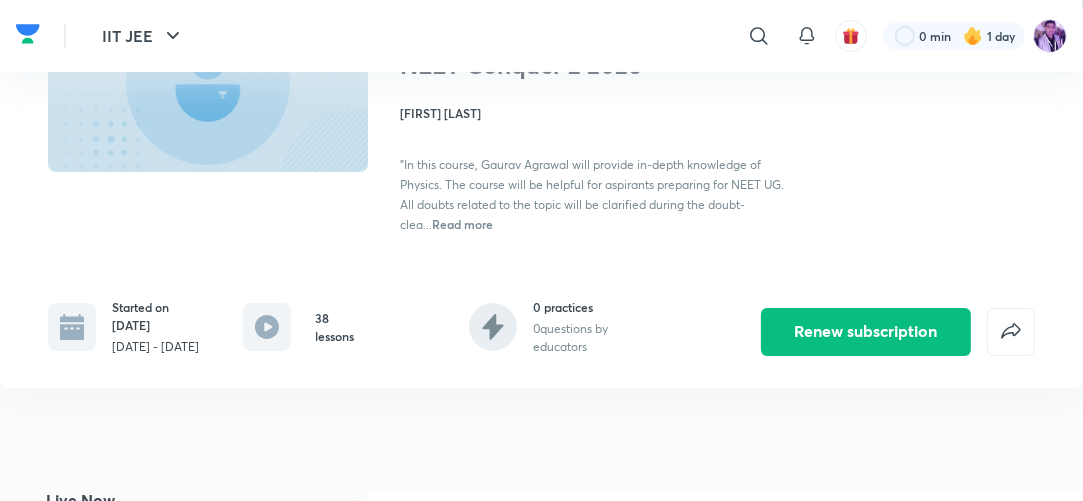 scroll, scrollTop: 320, scrollLeft: 0, axis: vertical 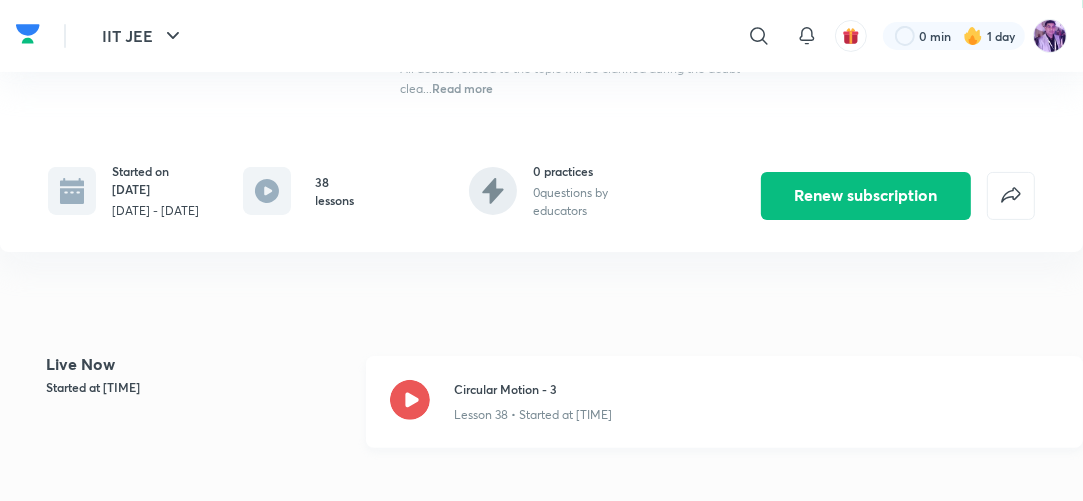 click 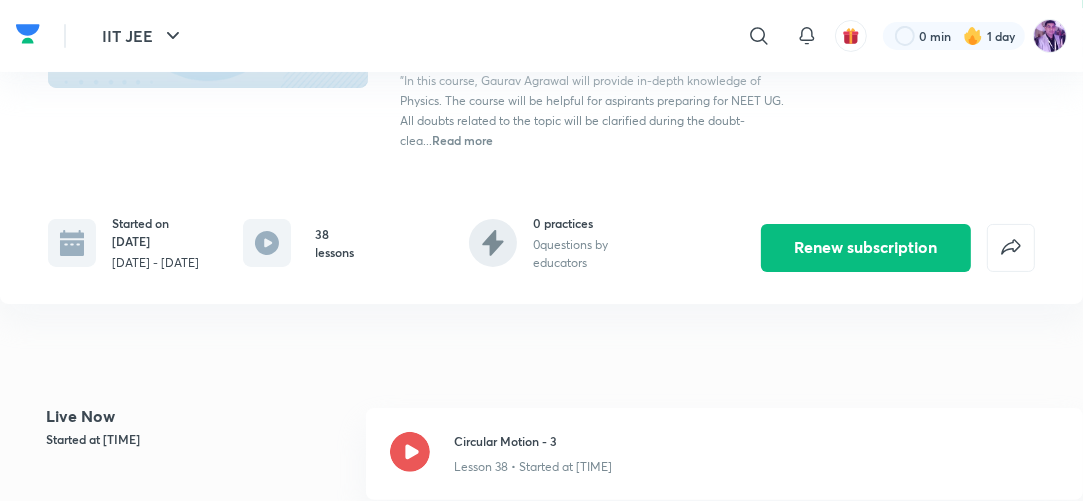 scroll, scrollTop: 240, scrollLeft: 0, axis: vertical 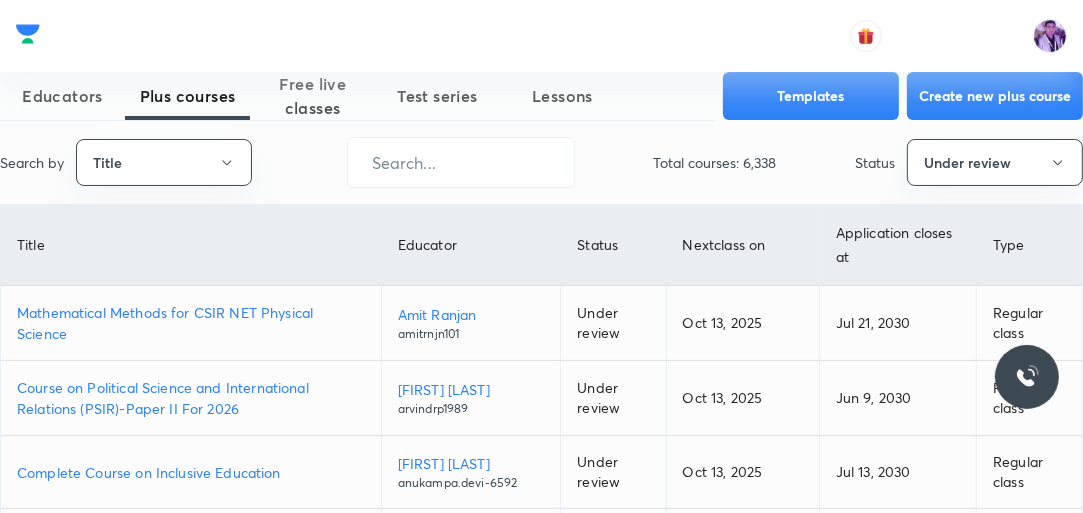 click on "Mathematical Methods for CSIR NET Physical Science" at bounding box center [191, 323] 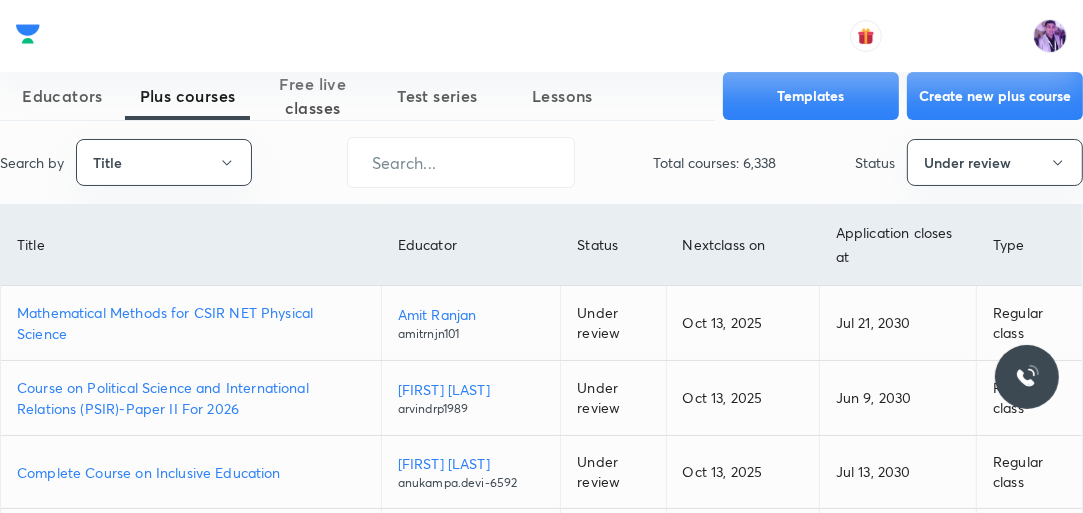 click on "Mathematical Methods for CSIR NET Physical Science" at bounding box center [191, 323] 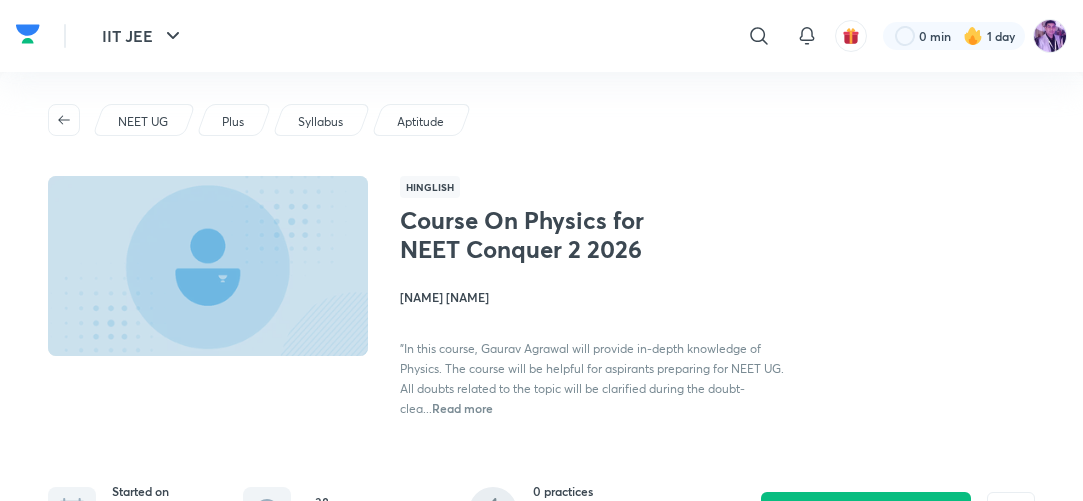 scroll, scrollTop: 0, scrollLeft: 0, axis: both 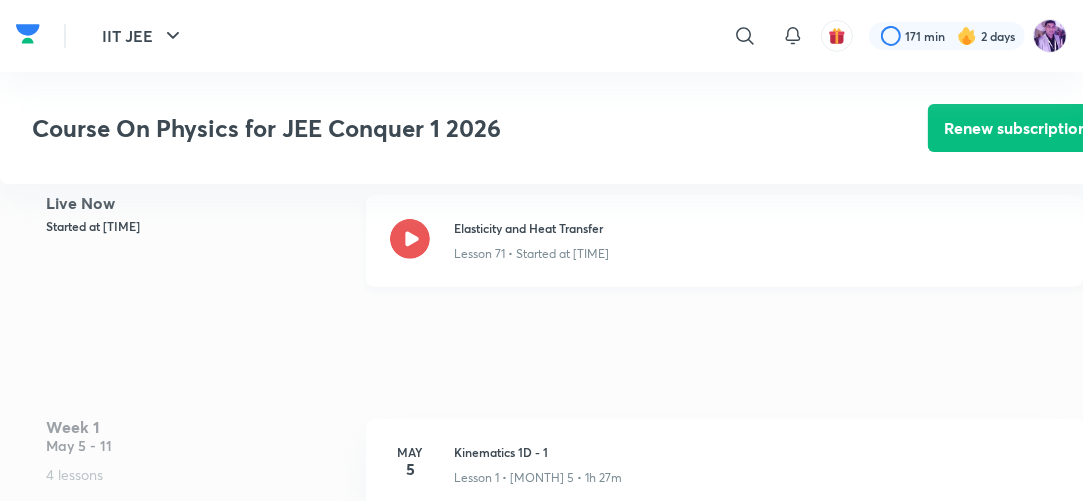 click on "Lesson 71 • Started at [TIME]" at bounding box center (756, 250) 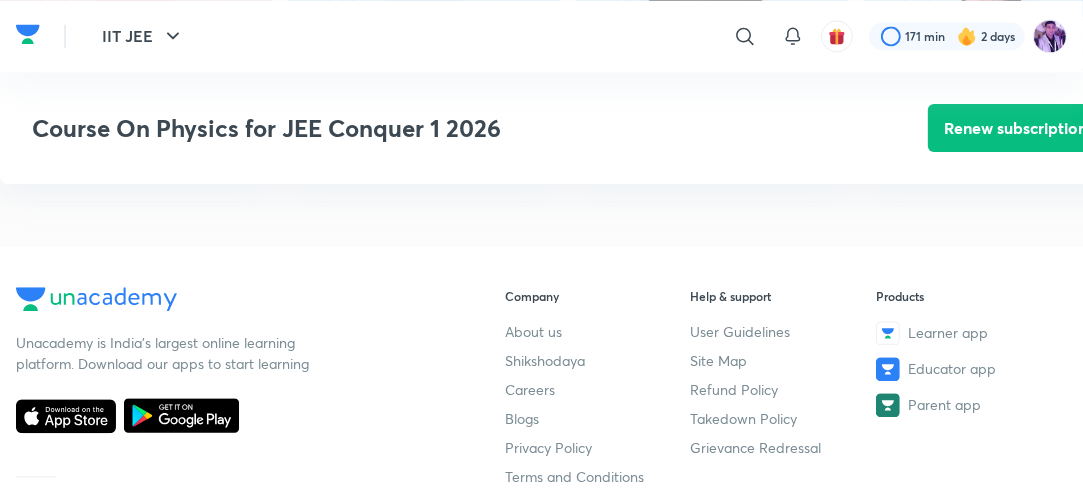scroll, scrollTop: 3586, scrollLeft: 0, axis: vertical 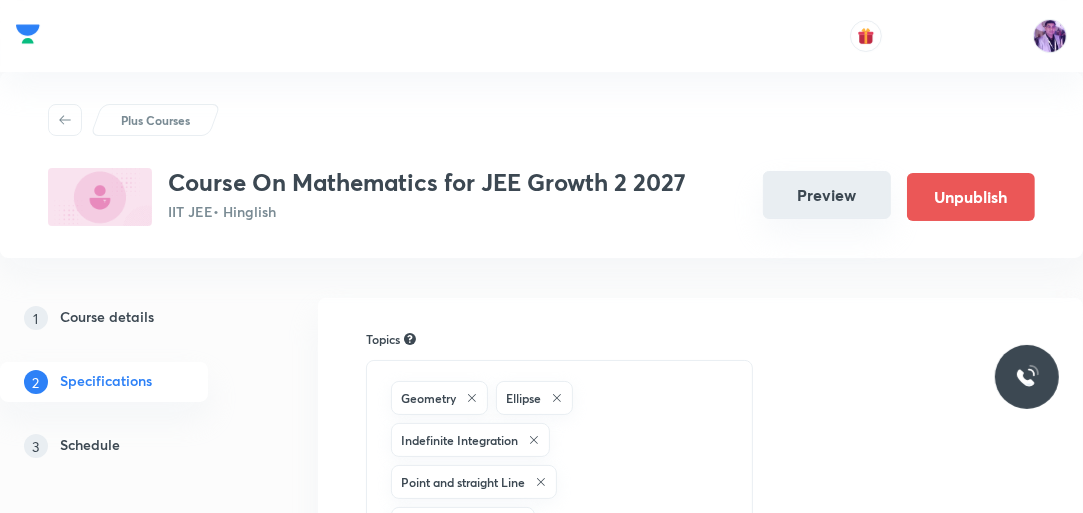 click on "Preview" at bounding box center (827, 195) 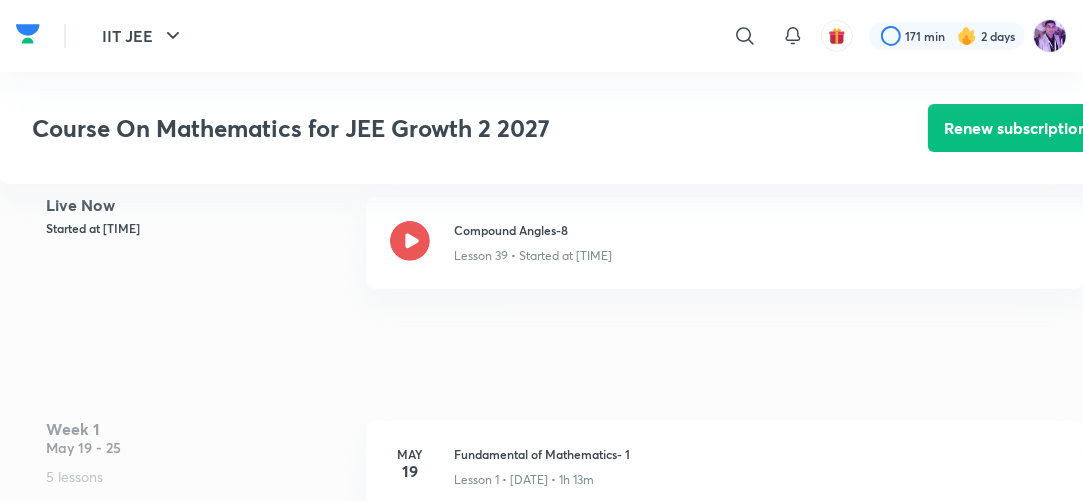 scroll, scrollTop: 480, scrollLeft: 0, axis: vertical 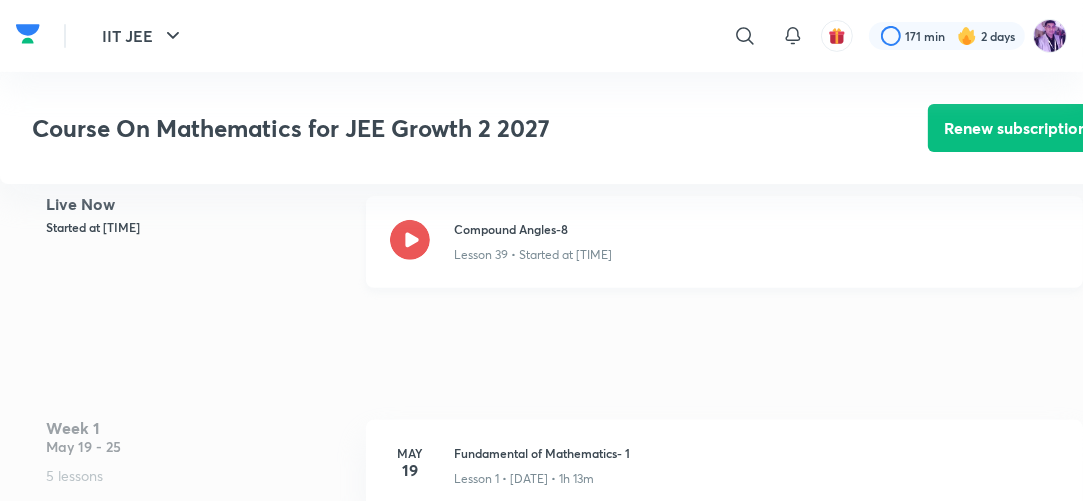 click 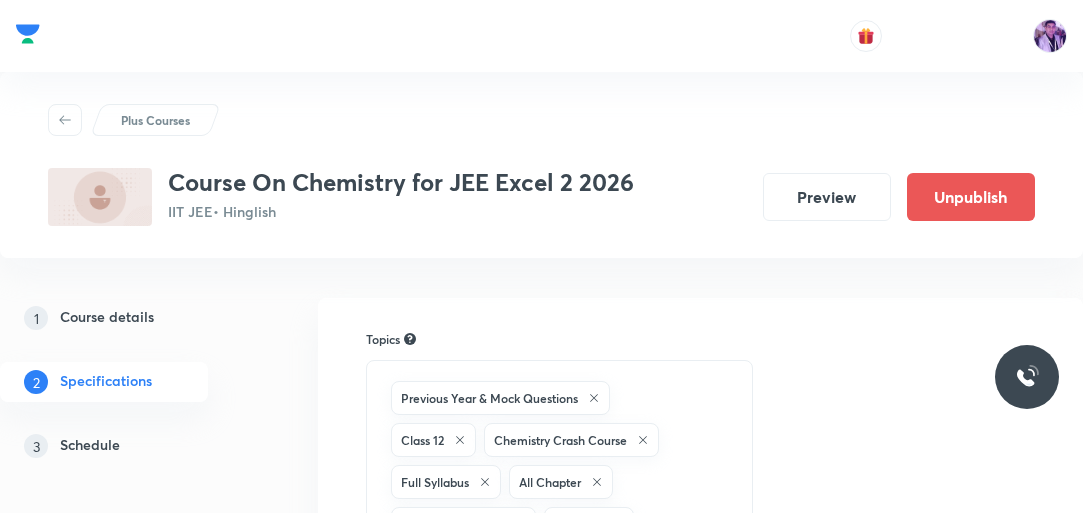 scroll, scrollTop: 0, scrollLeft: 0, axis: both 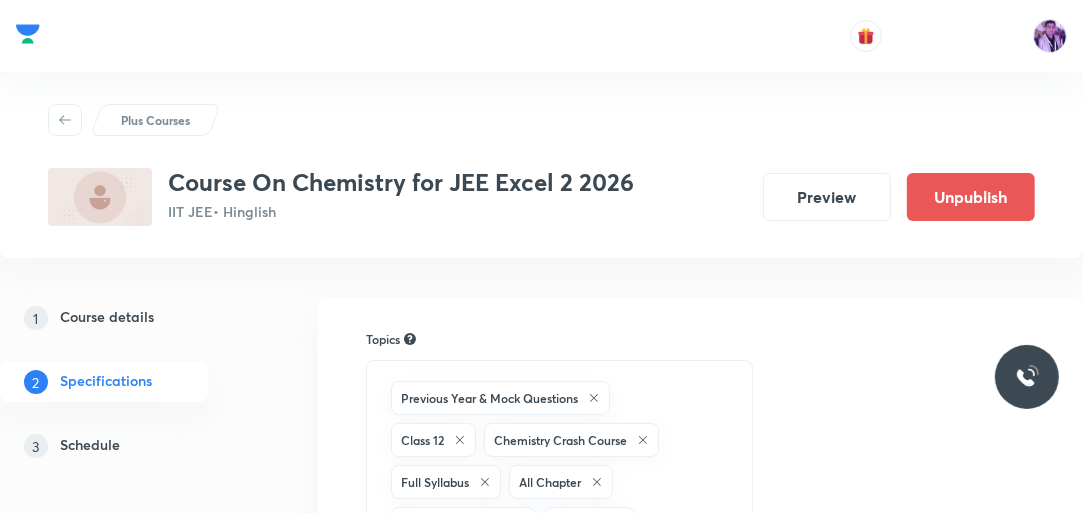 click on "Preview" at bounding box center [827, 197] 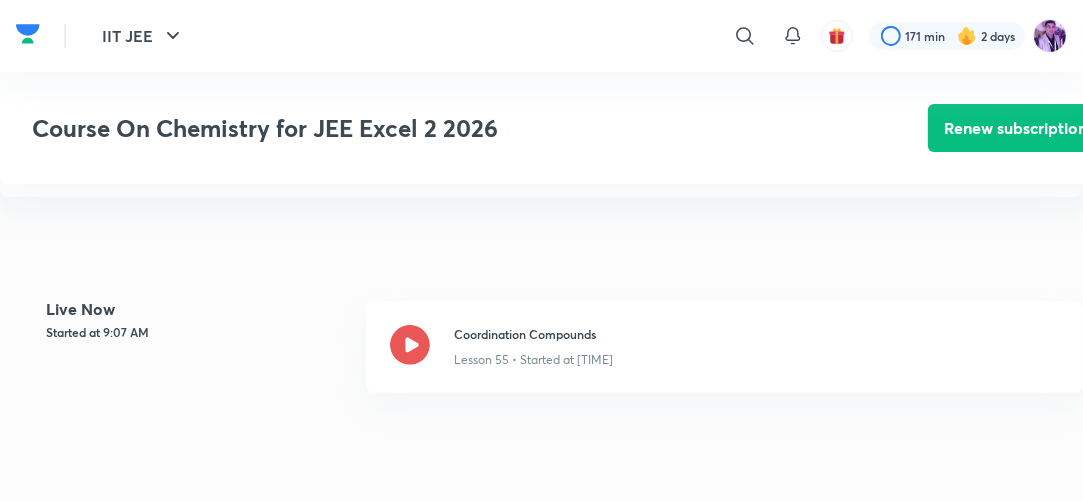 scroll, scrollTop: 480, scrollLeft: 0, axis: vertical 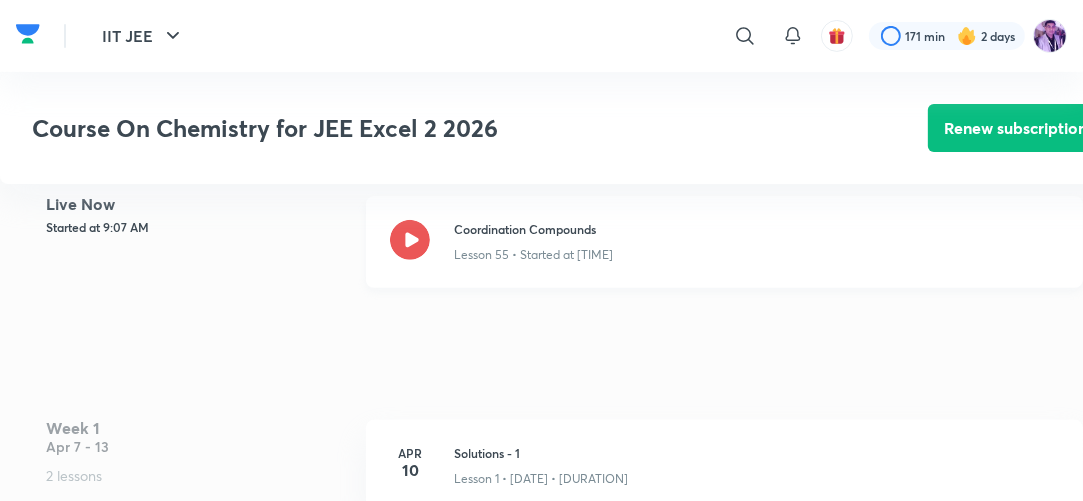 click 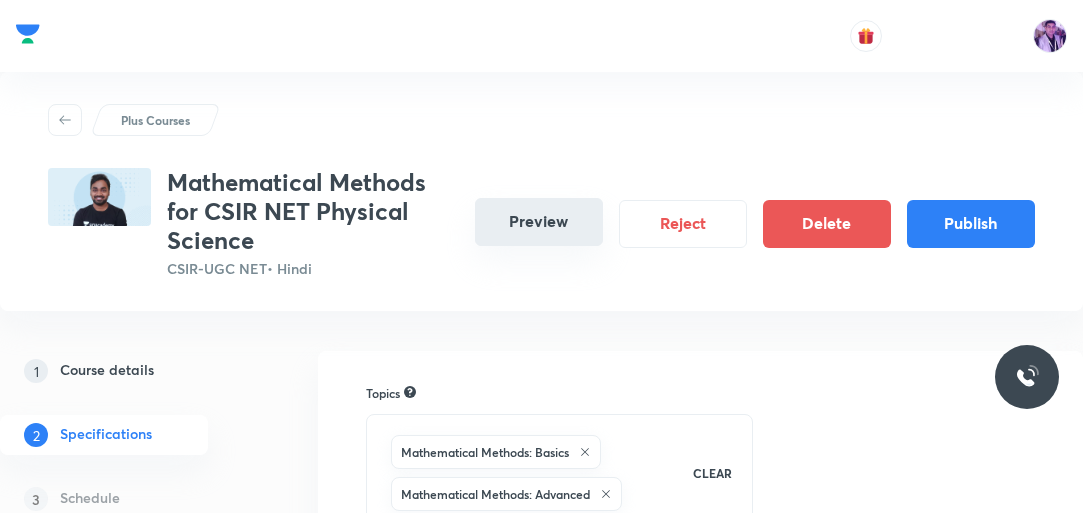 scroll, scrollTop: 0, scrollLeft: 0, axis: both 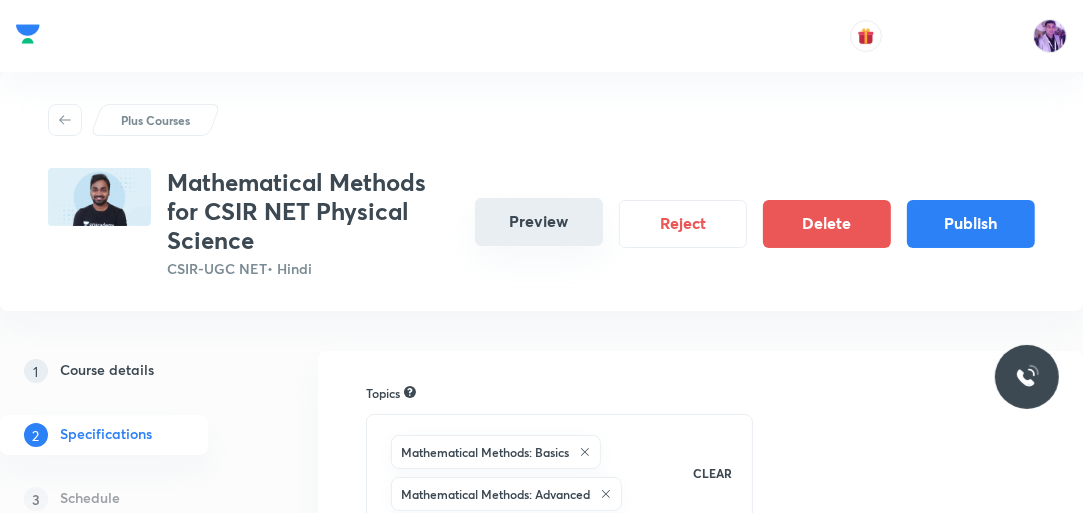 click on "Preview" at bounding box center [539, 222] 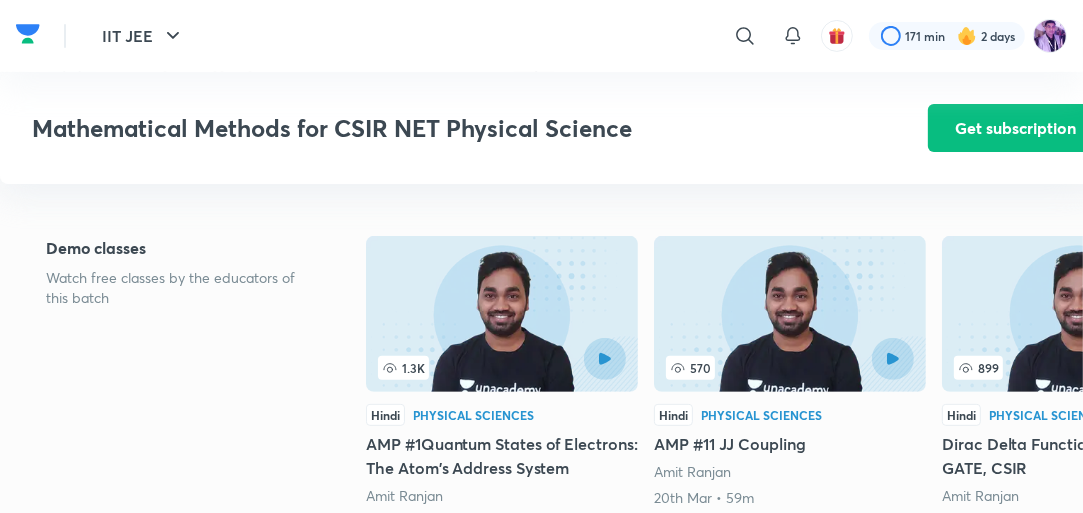 scroll, scrollTop: 489, scrollLeft: 0, axis: vertical 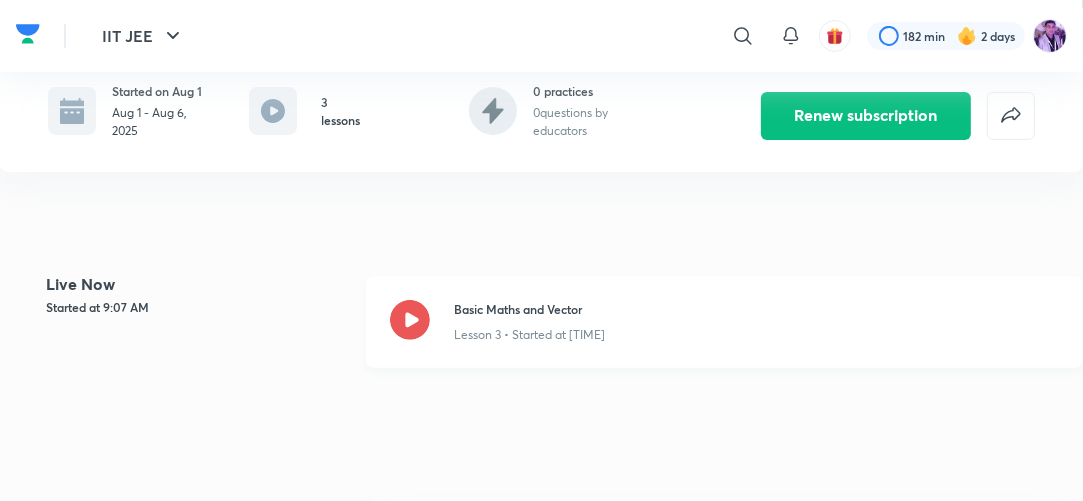 click 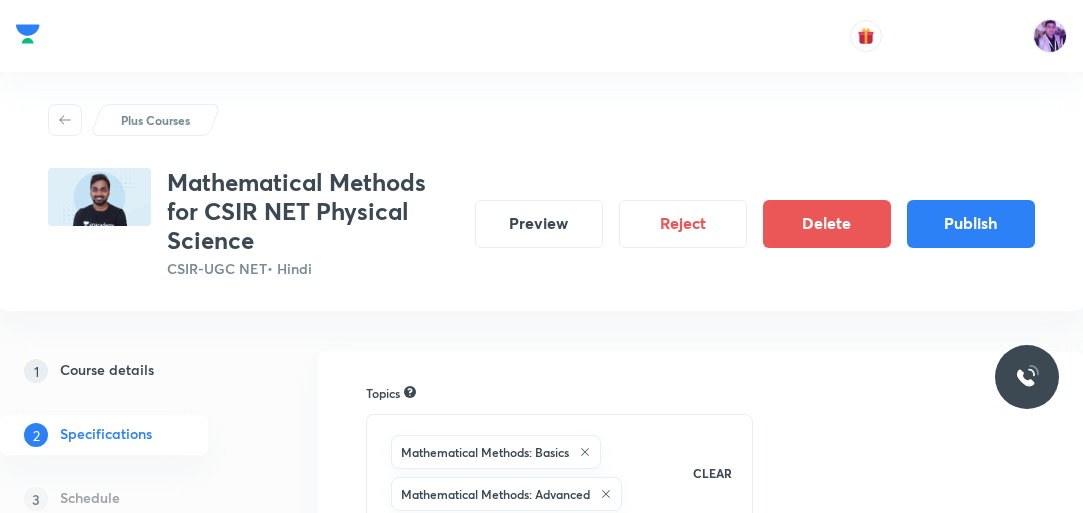 scroll, scrollTop: 0, scrollLeft: 0, axis: both 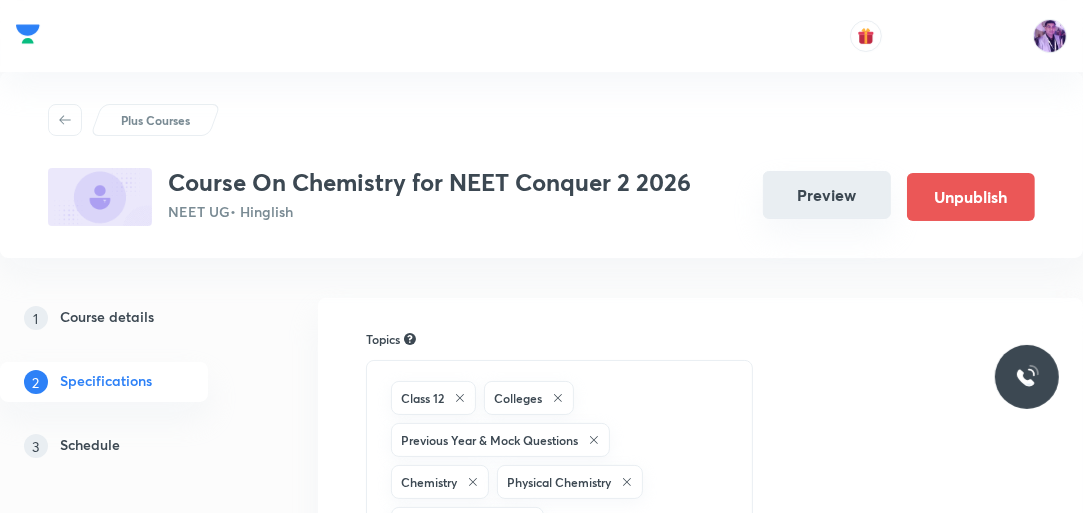 click on "Preview" at bounding box center (827, 195) 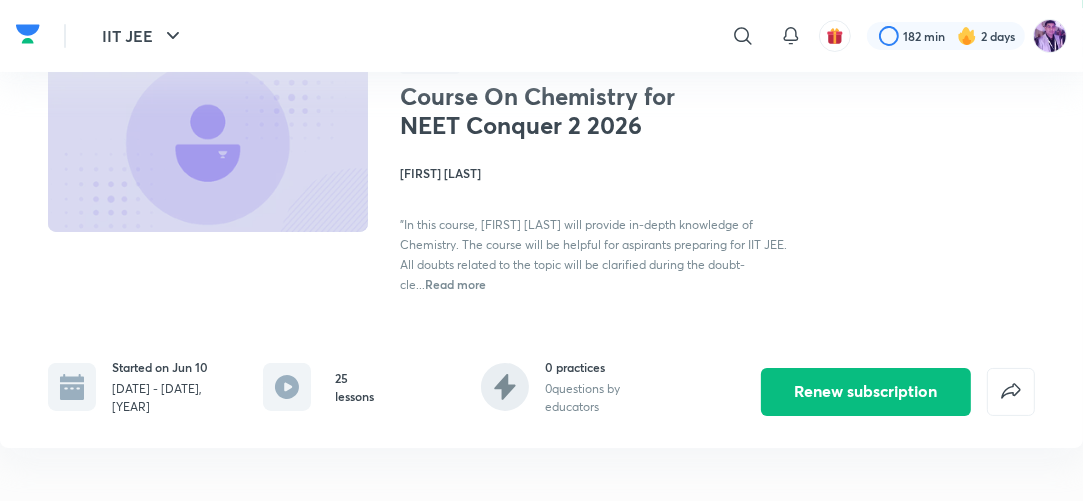 scroll, scrollTop: 0, scrollLeft: 0, axis: both 